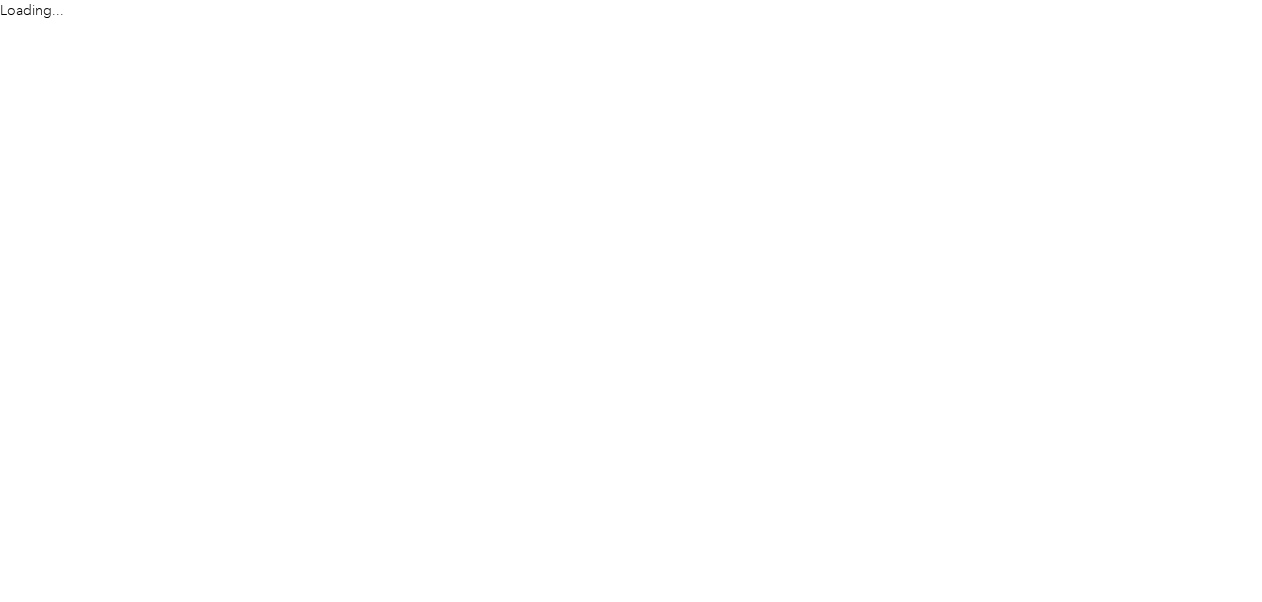 scroll, scrollTop: 0, scrollLeft: 0, axis: both 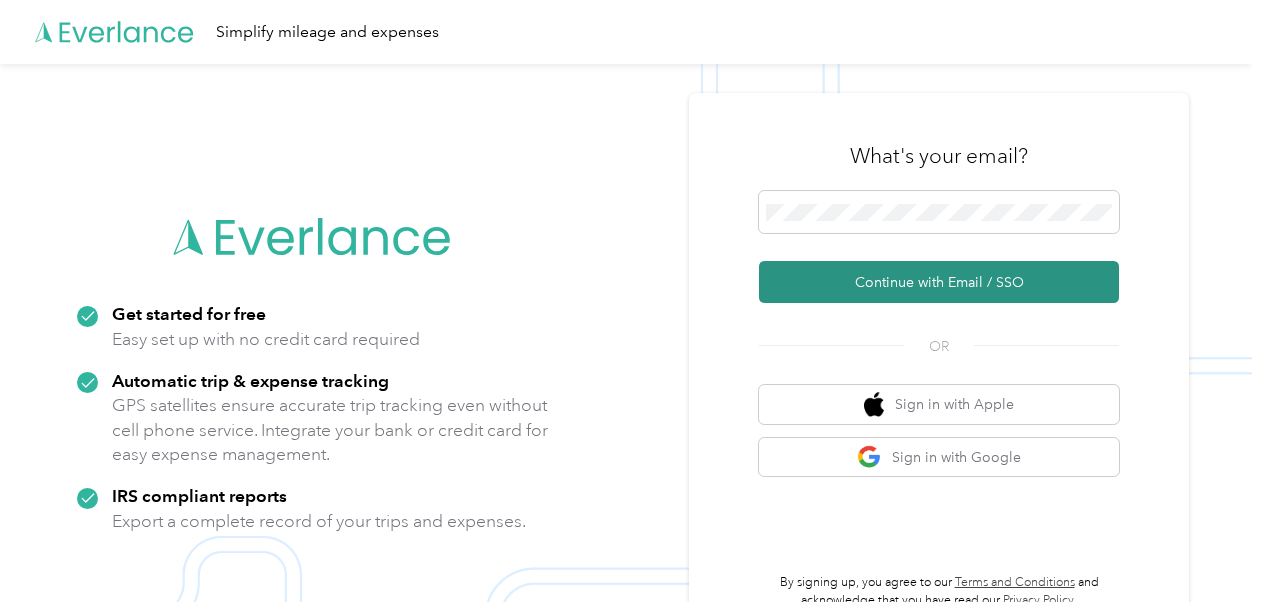 click on "Continue with Email / SSO" at bounding box center (939, 282) 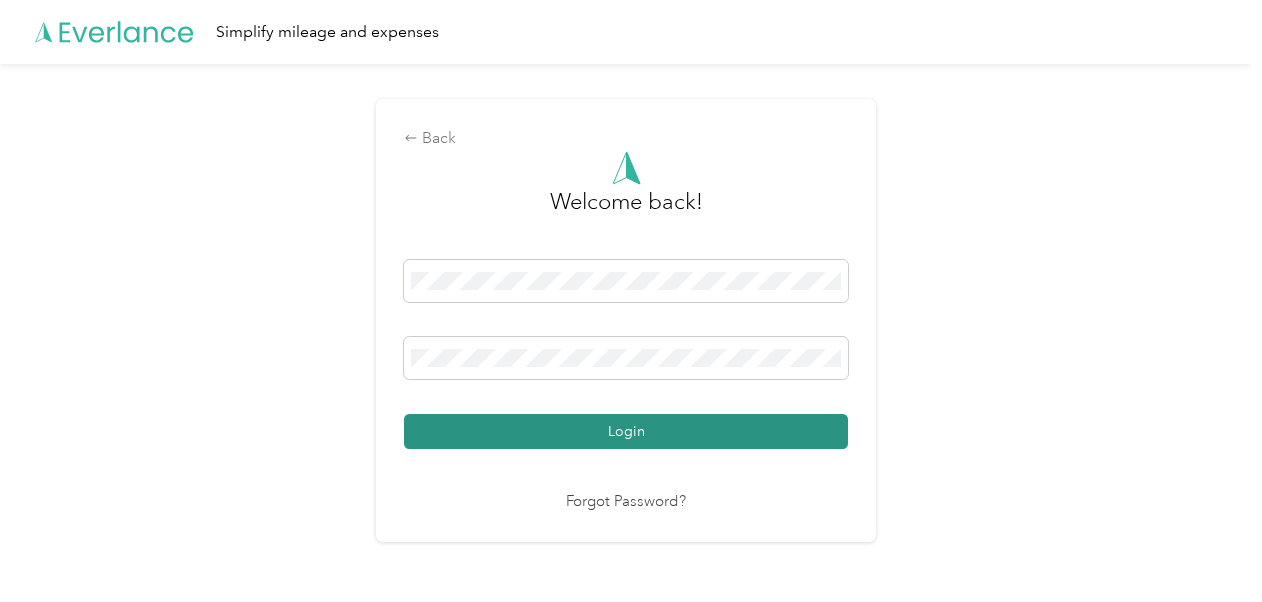 click on "Login" at bounding box center (626, 431) 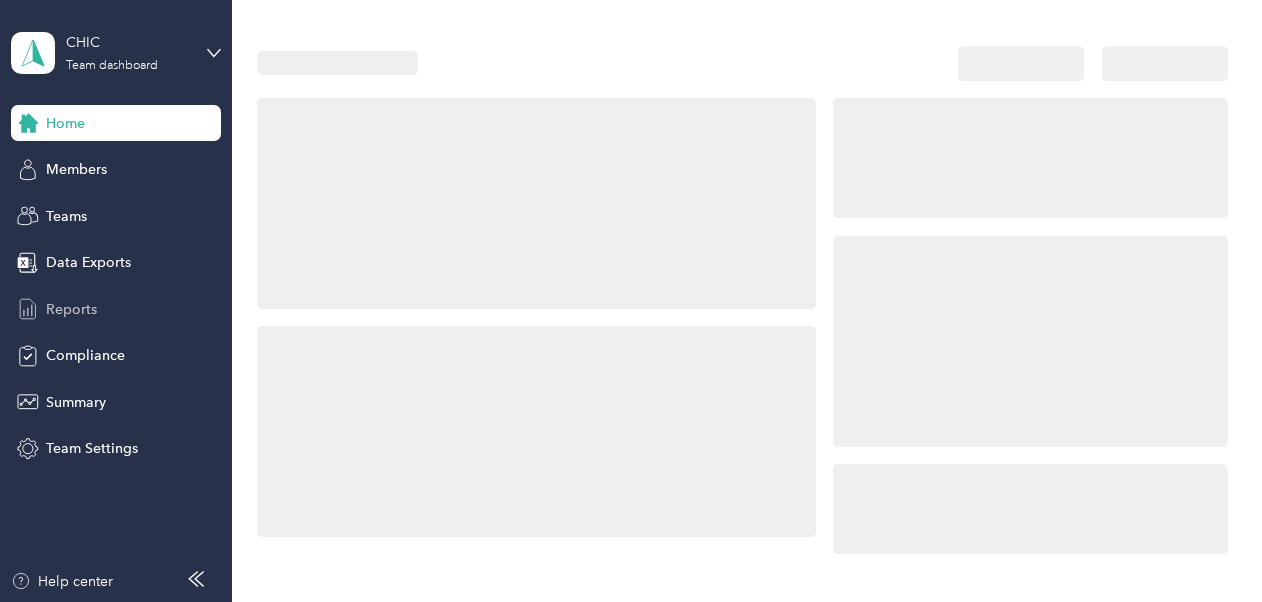 click on "Reports" at bounding box center [71, 309] 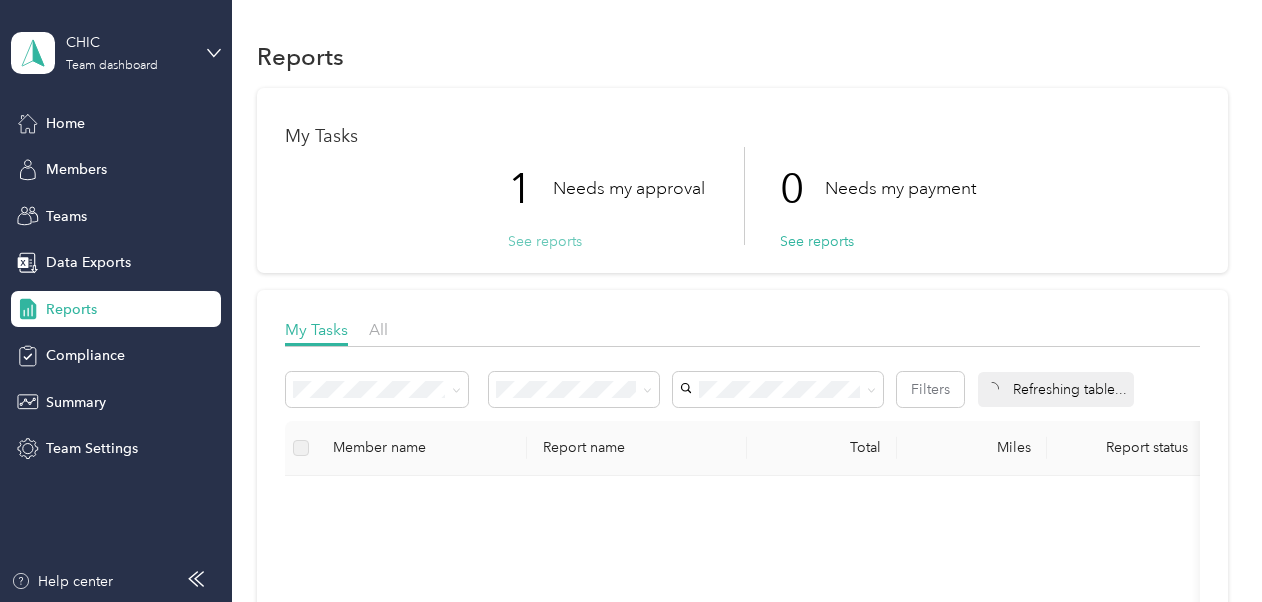 click on "See reports" at bounding box center (545, 241) 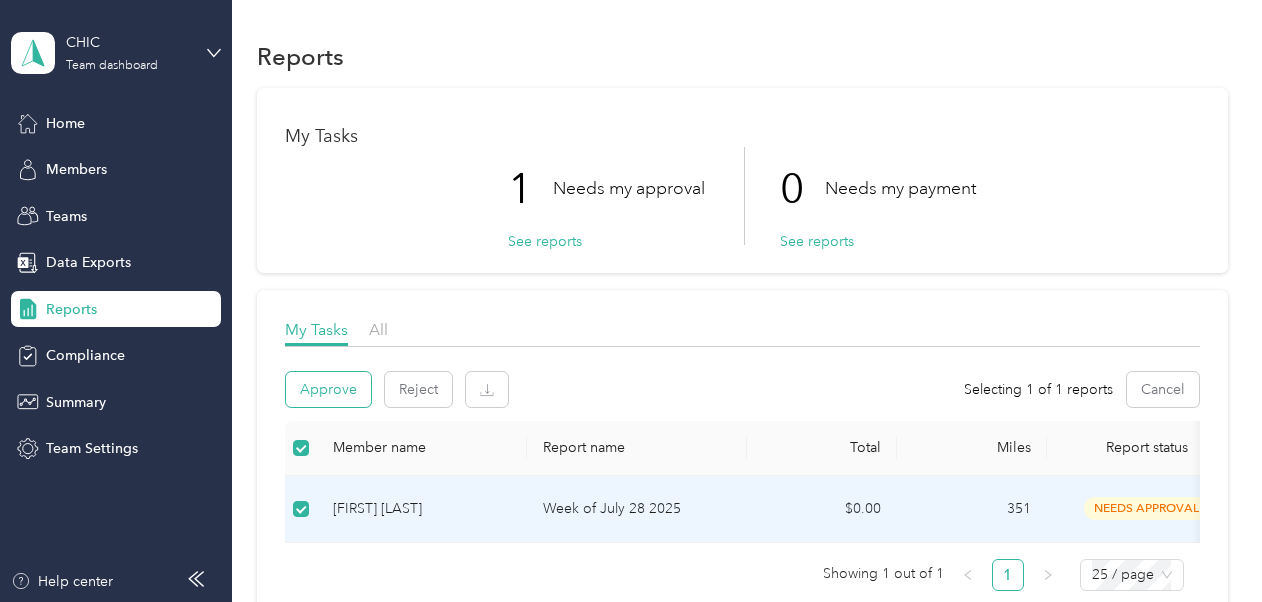 click on "Approve" at bounding box center (328, 389) 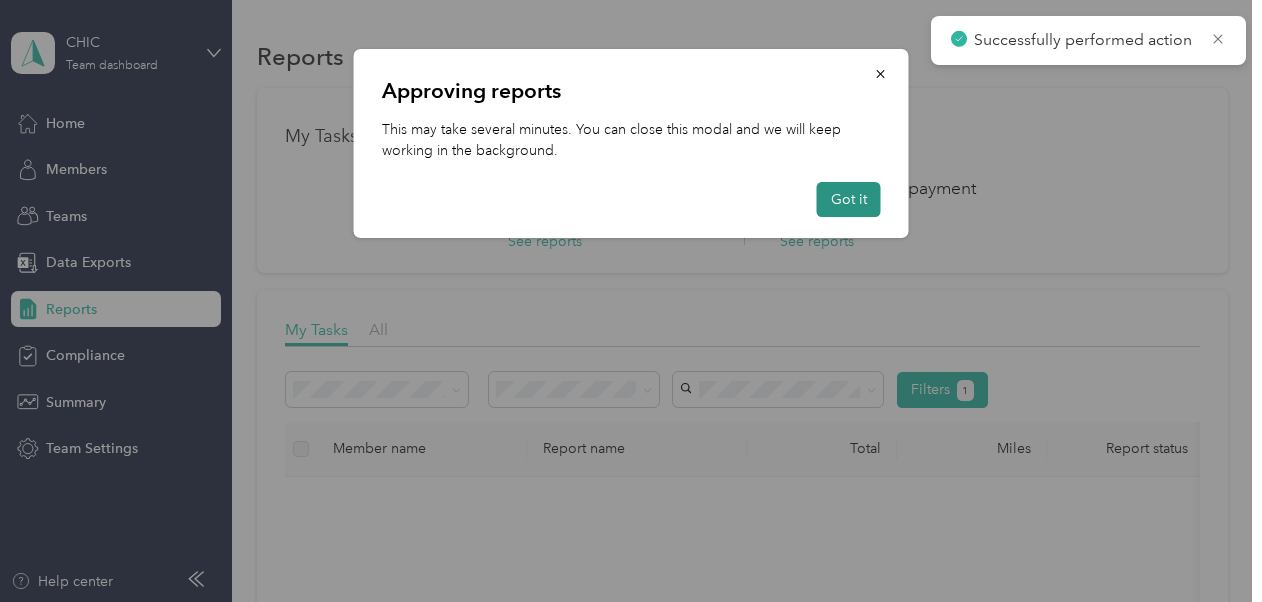 click on "Got it" at bounding box center [849, 199] 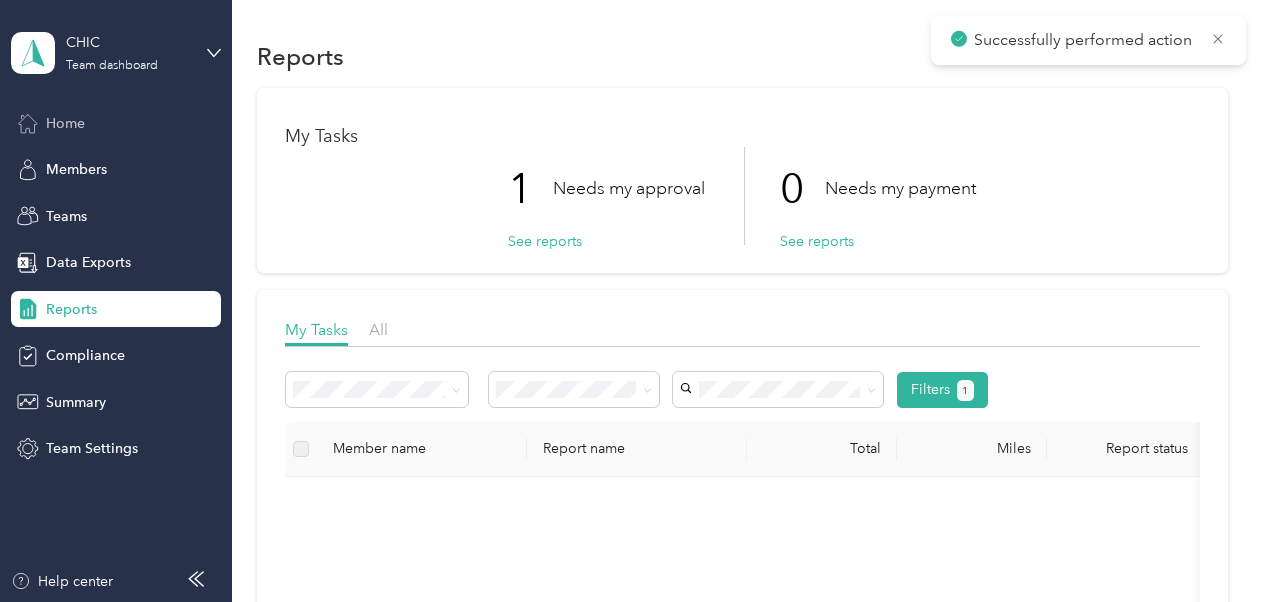 click on "Home" at bounding box center (116, 123) 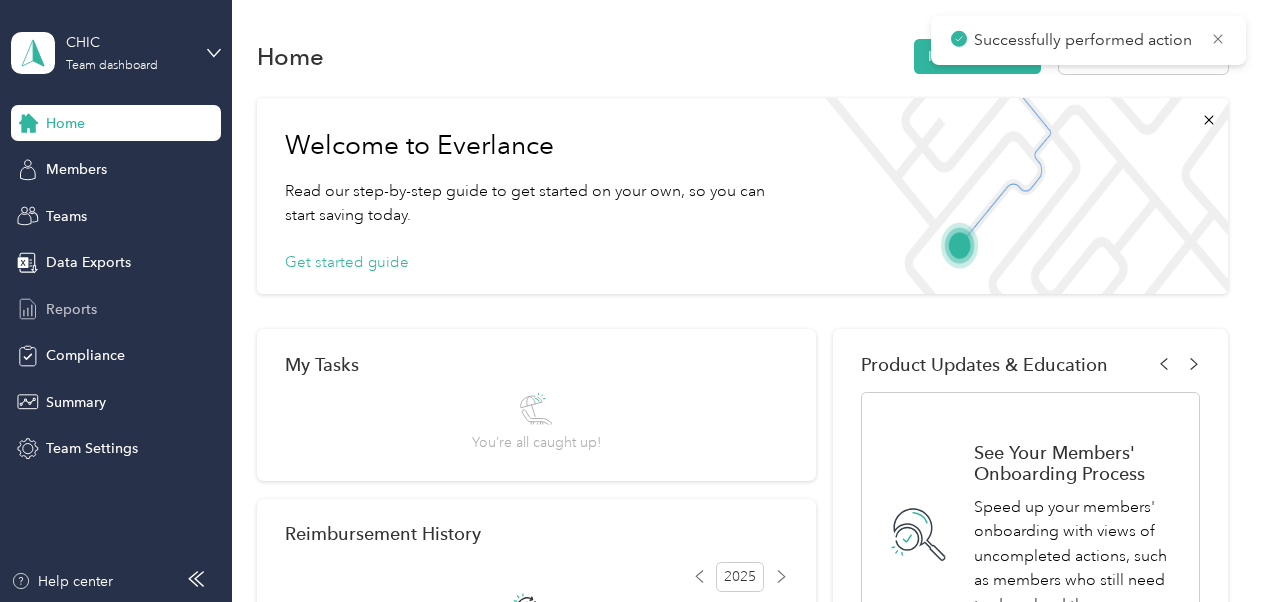 click on "Reports" at bounding box center (116, 309) 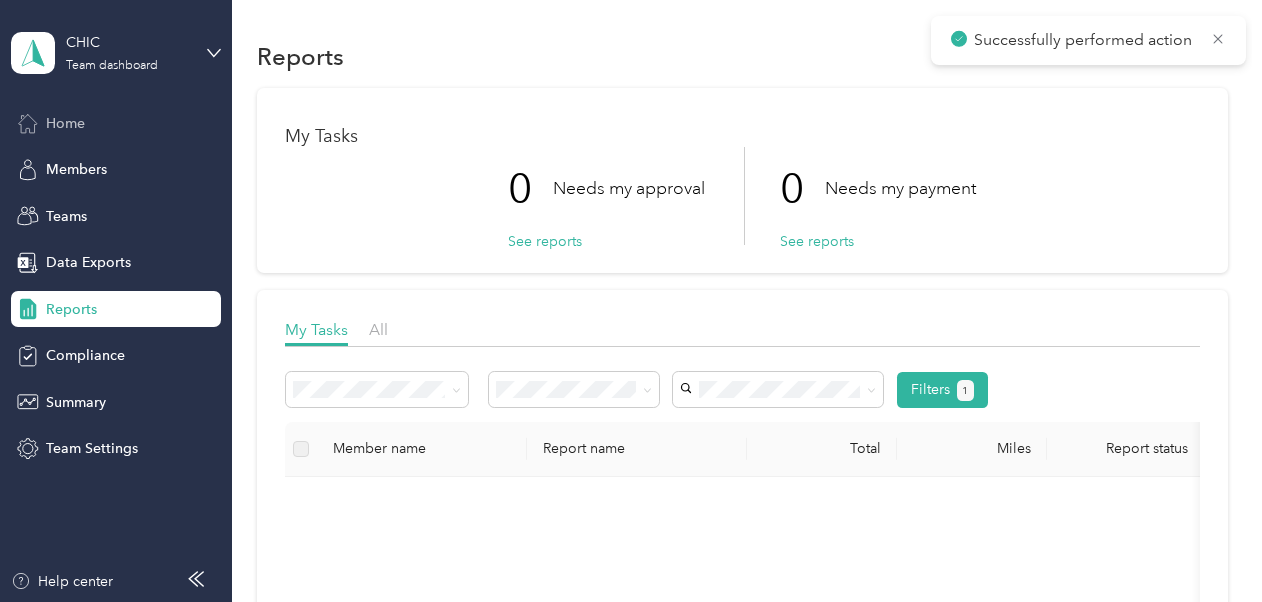 click on "Home" at bounding box center (116, 123) 